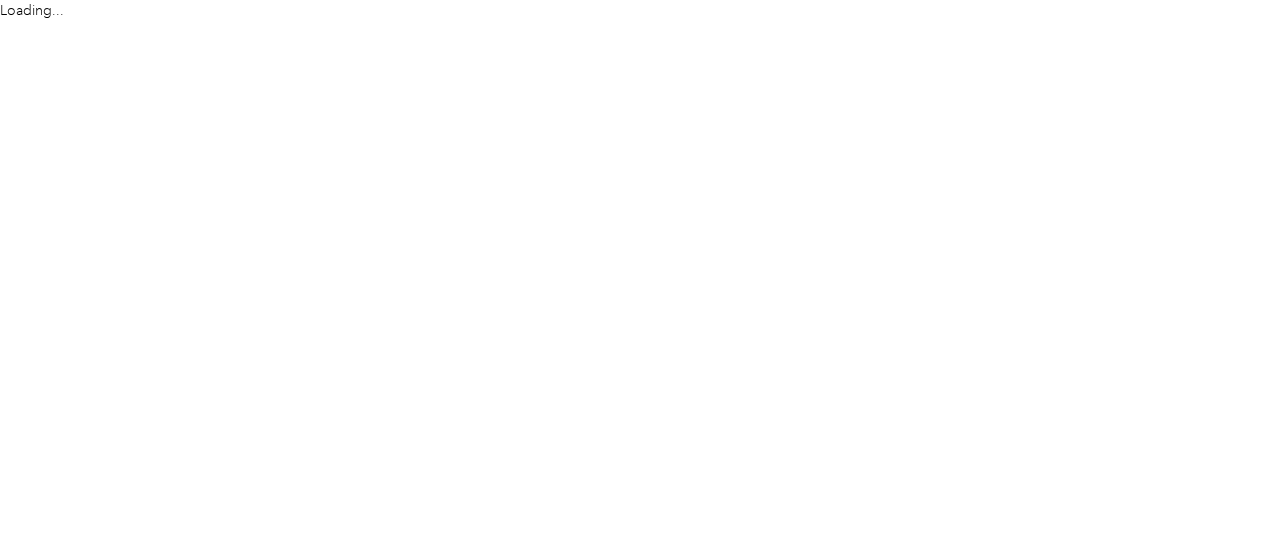 scroll, scrollTop: 0, scrollLeft: 0, axis: both 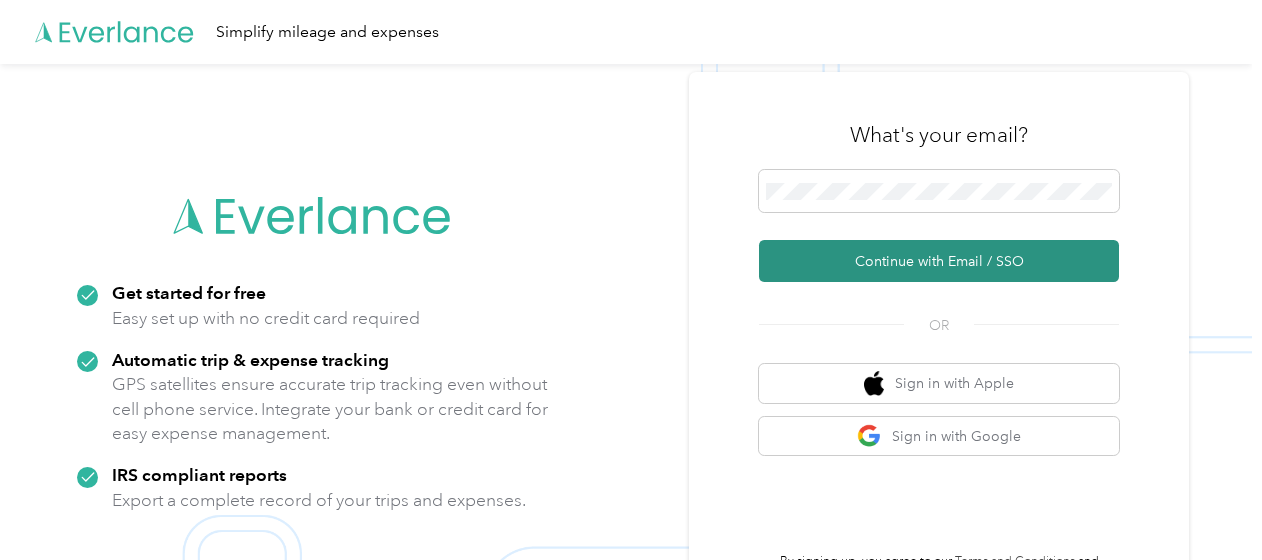 click on "Continue with Email / SSO" at bounding box center (939, 261) 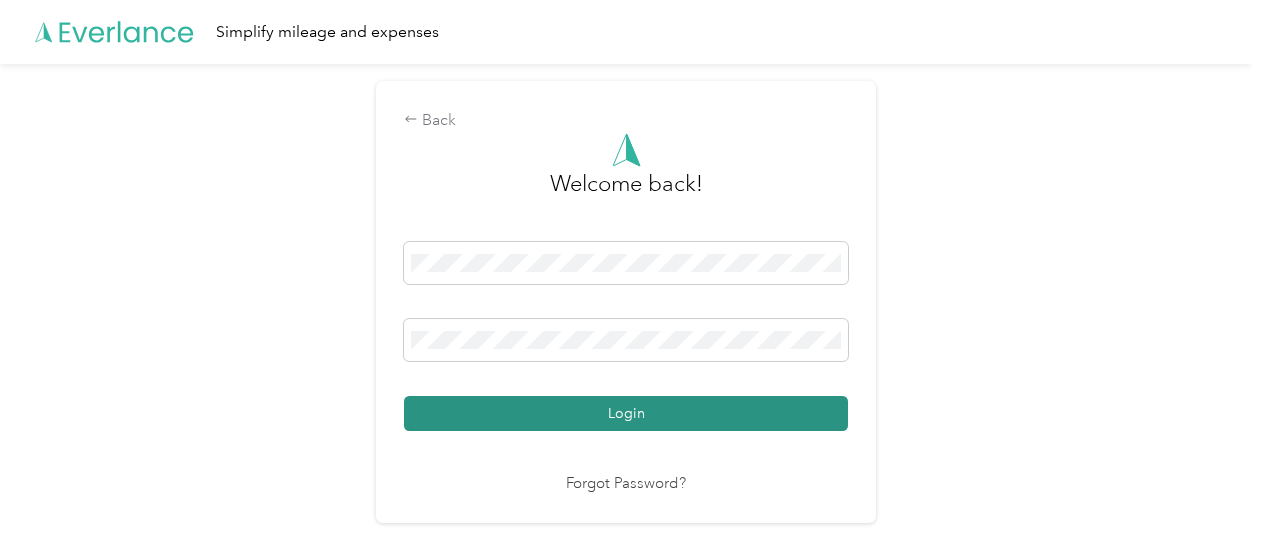 click on "Login" at bounding box center (626, 413) 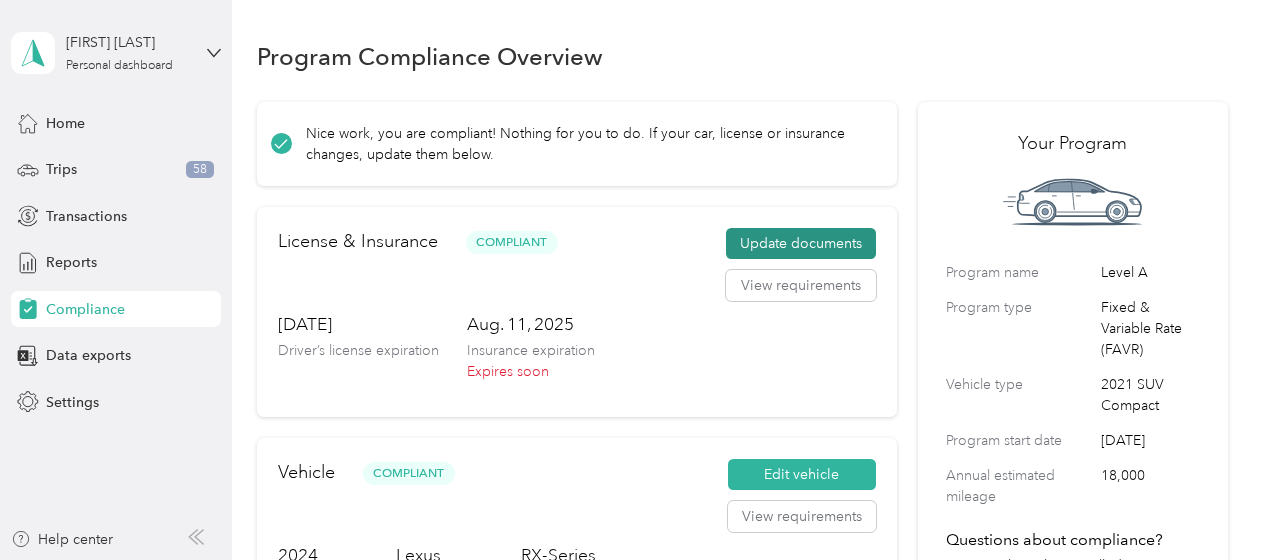 click on "Update documents" at bounding box center [801, 244] 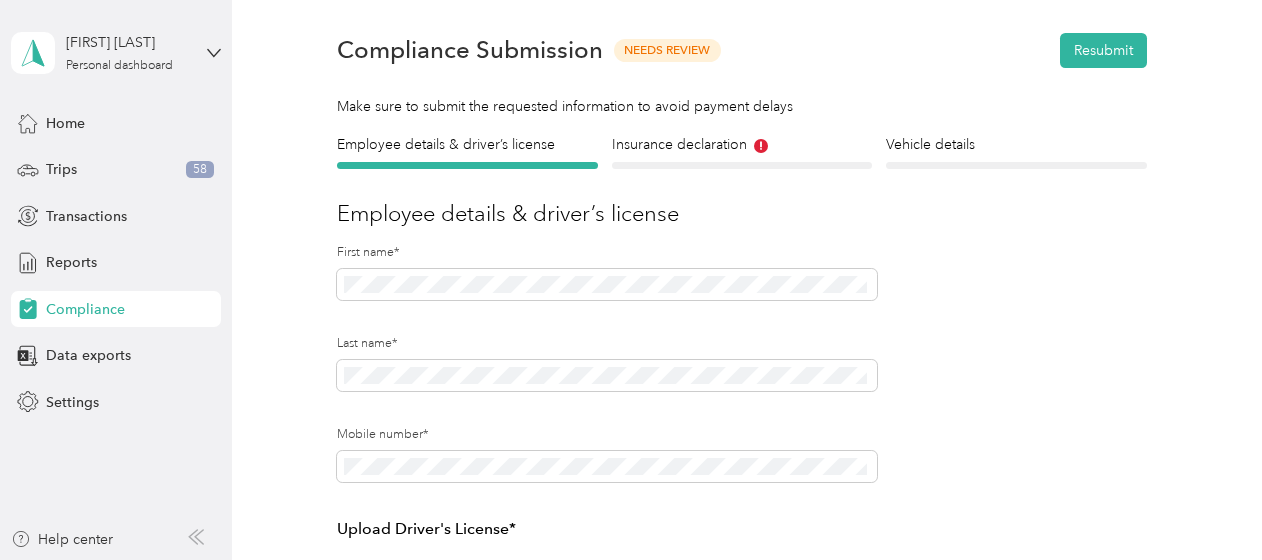 scroll, scrollTop: 0, scrollLeft: 0, axis: both 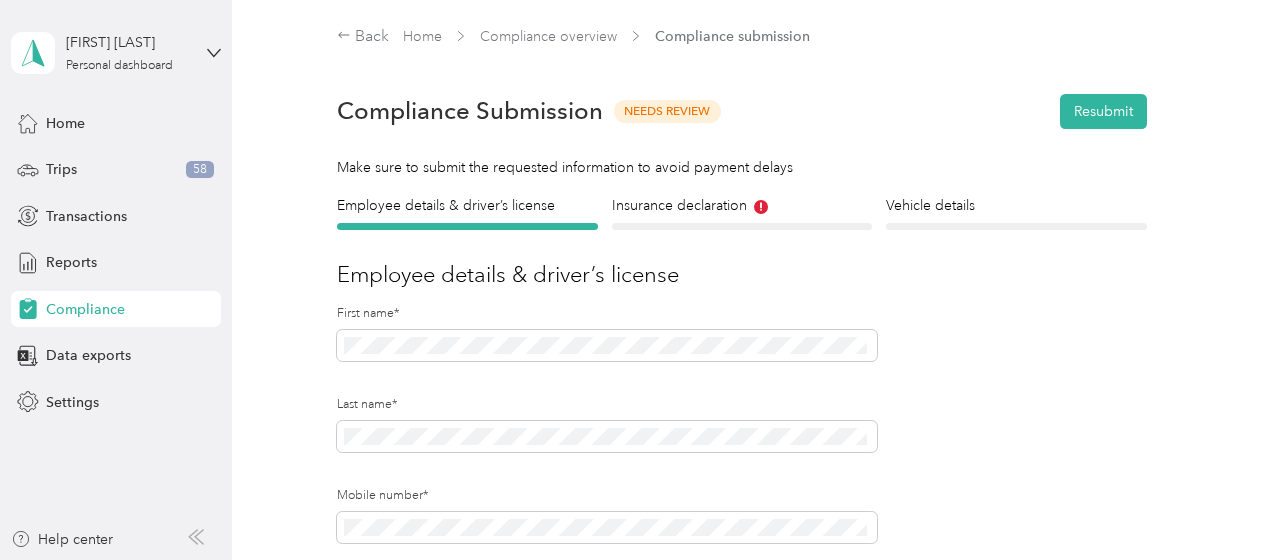 click on "Insurance declaration Insurance" at bounding box center (742, 212) 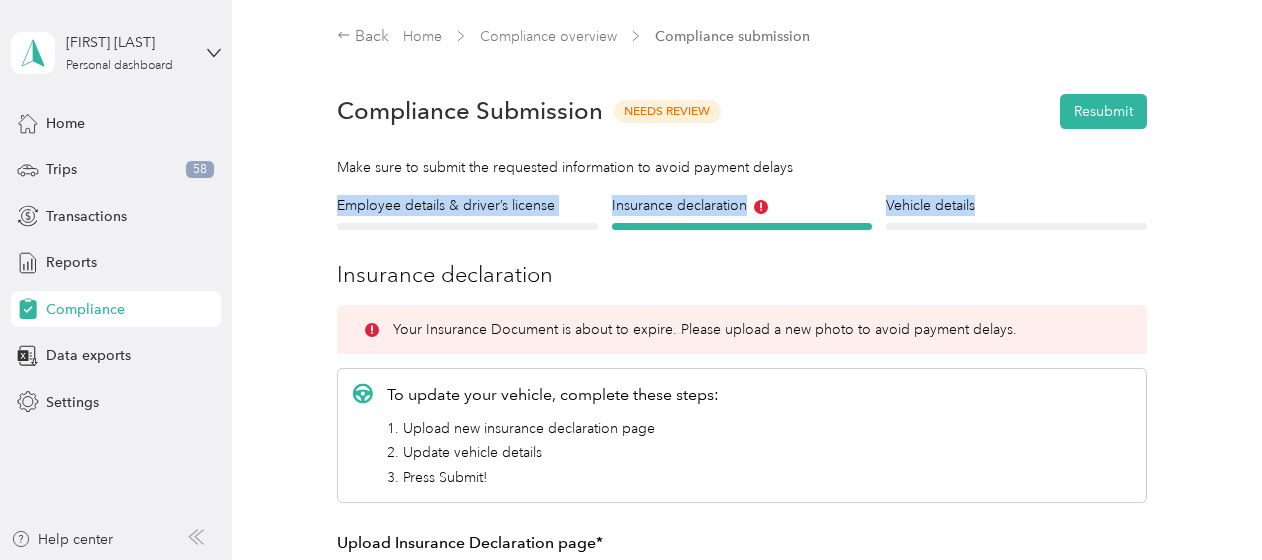 drag, startPoint x: 1246, startPoint y: 160, endPoint x: 1250, endPoint y: 195, distance: 35.22783 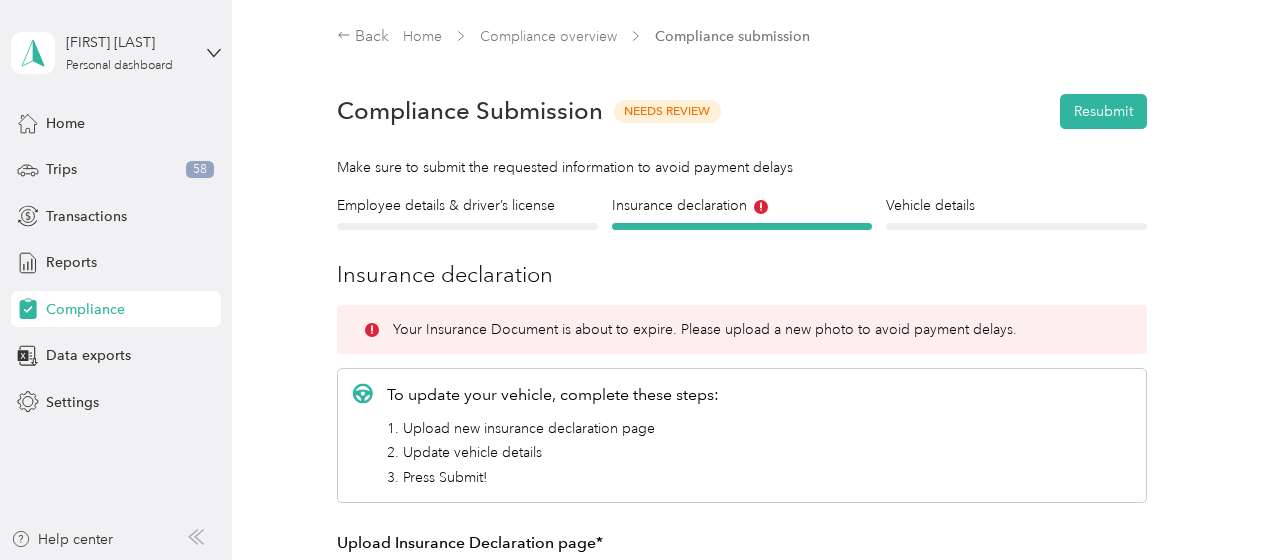 drag, startPoint x: 1250, startPoint y: 195, endPoint x: 1219, endPoint y: 284, distance: 94.24436 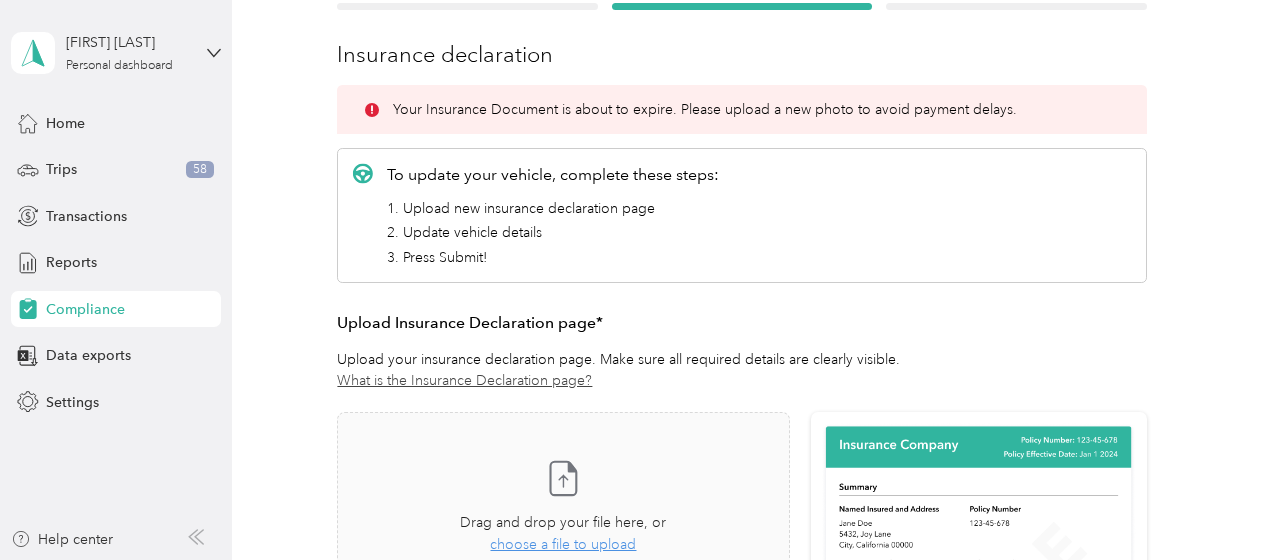 scroll, scrollTop: 232, scrollLeft: 0, axis: vertical 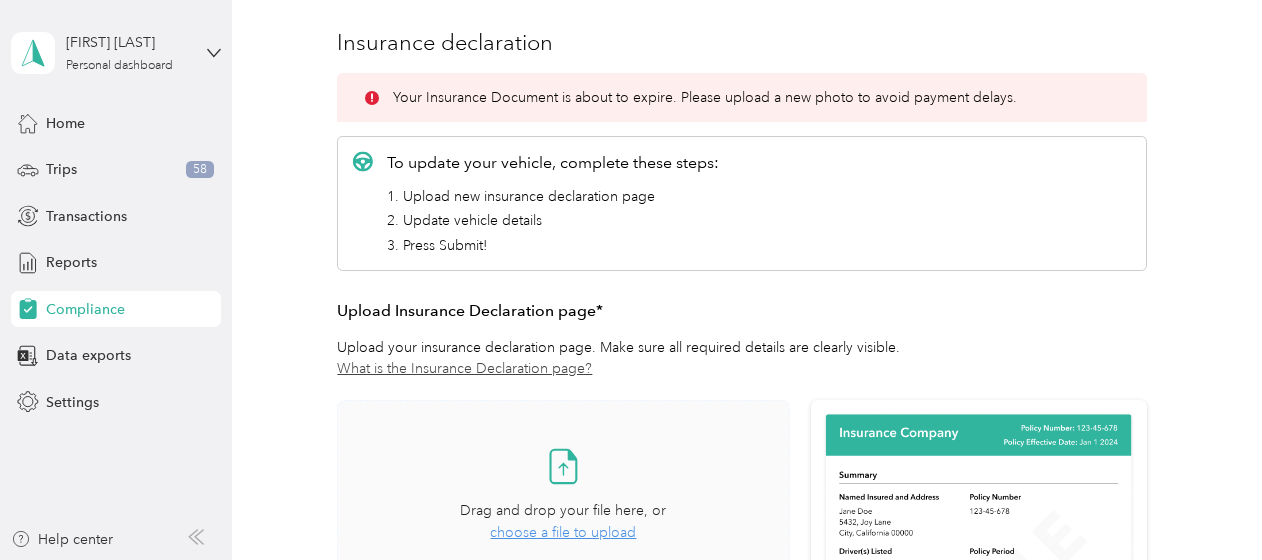 click on "choose a file to upload" at bounding box center [563, 532] 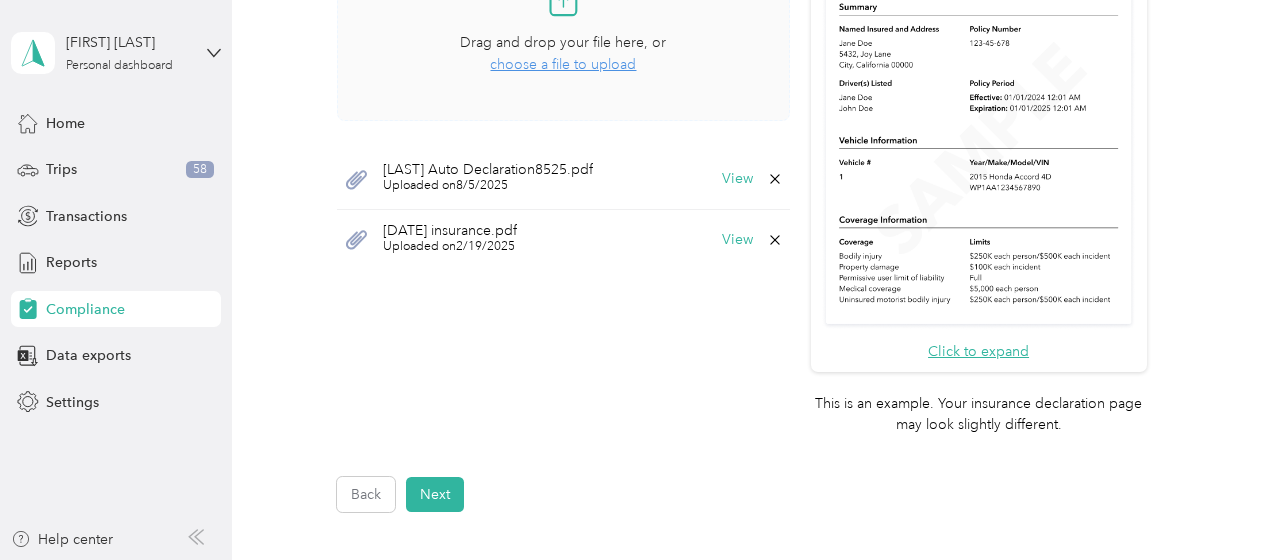 scroll, scrollTop: 702, scrollLeft: 0, axis: vertical 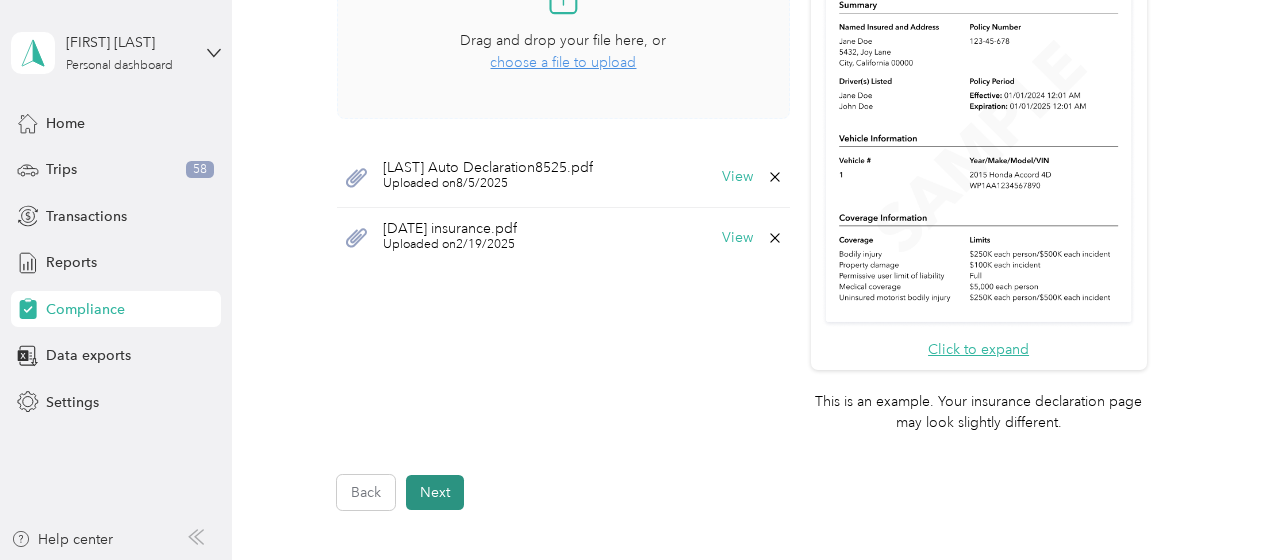 click on "Next" at bounding box center [435, 492] 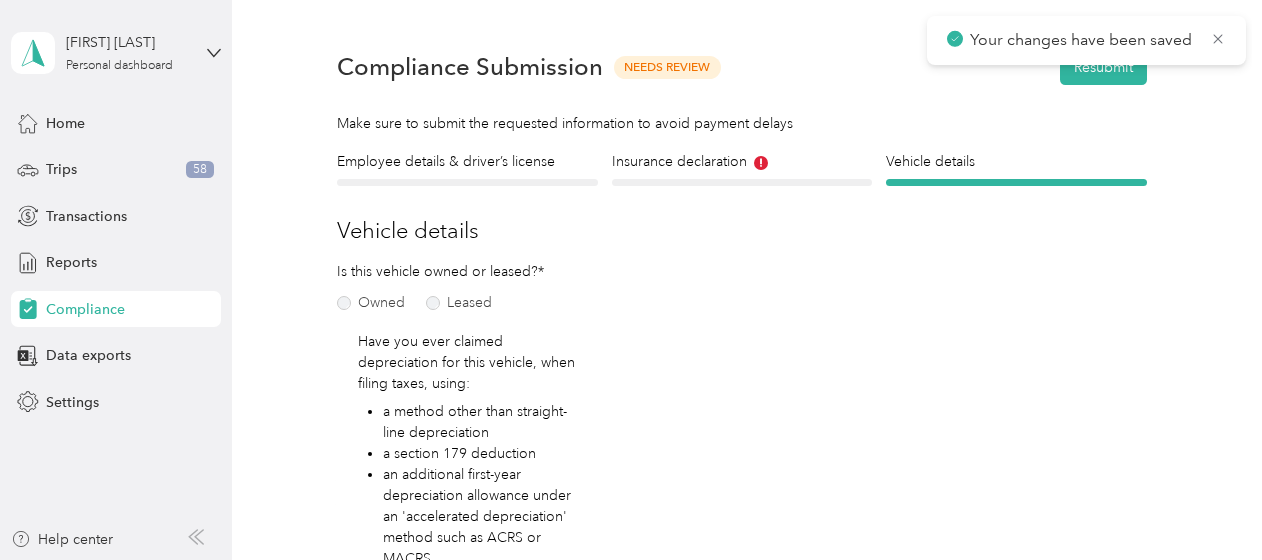 scroll, scrollTop: 24, scrollLeft: 0, axis: vertical 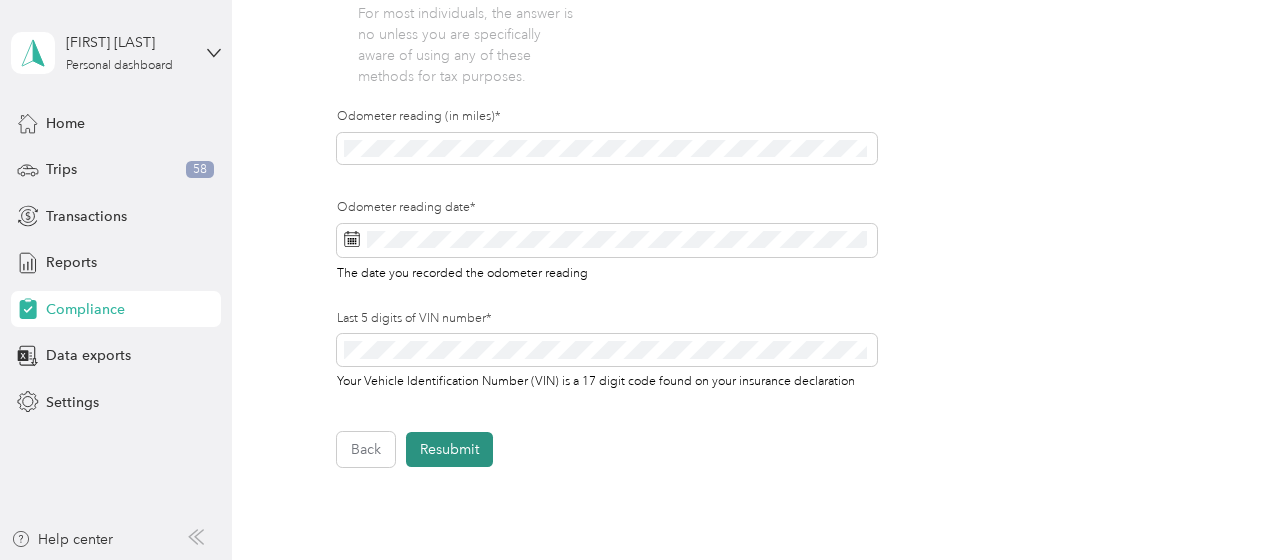 click on "Resubmit" at bounding box center (449, 449) 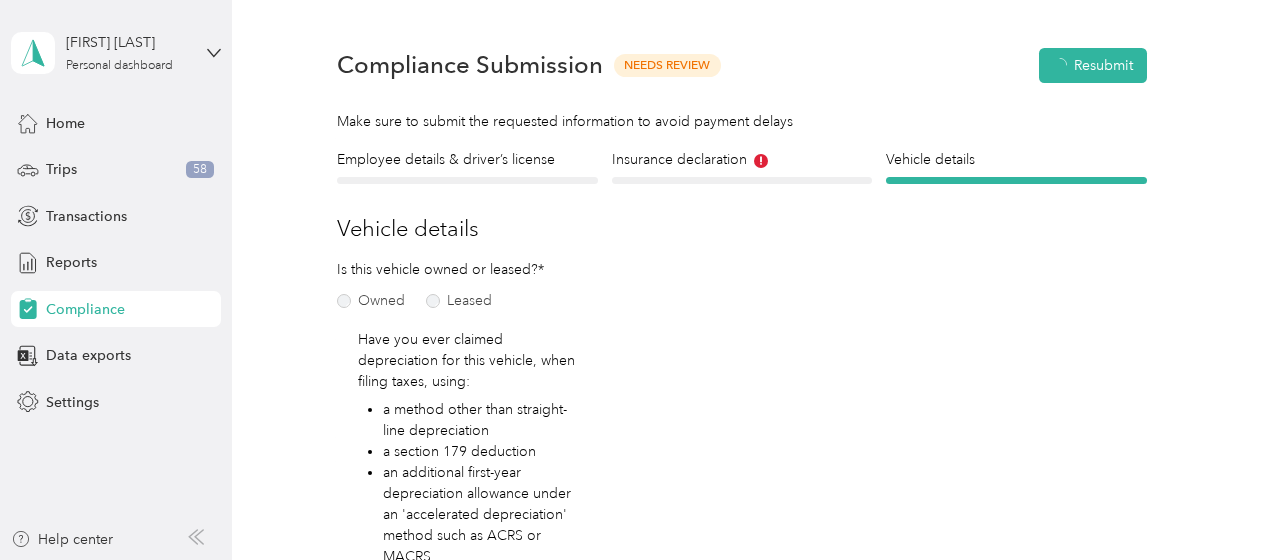 scroll, scrollTop: 24, scrollLeft: 0, axis: vertical 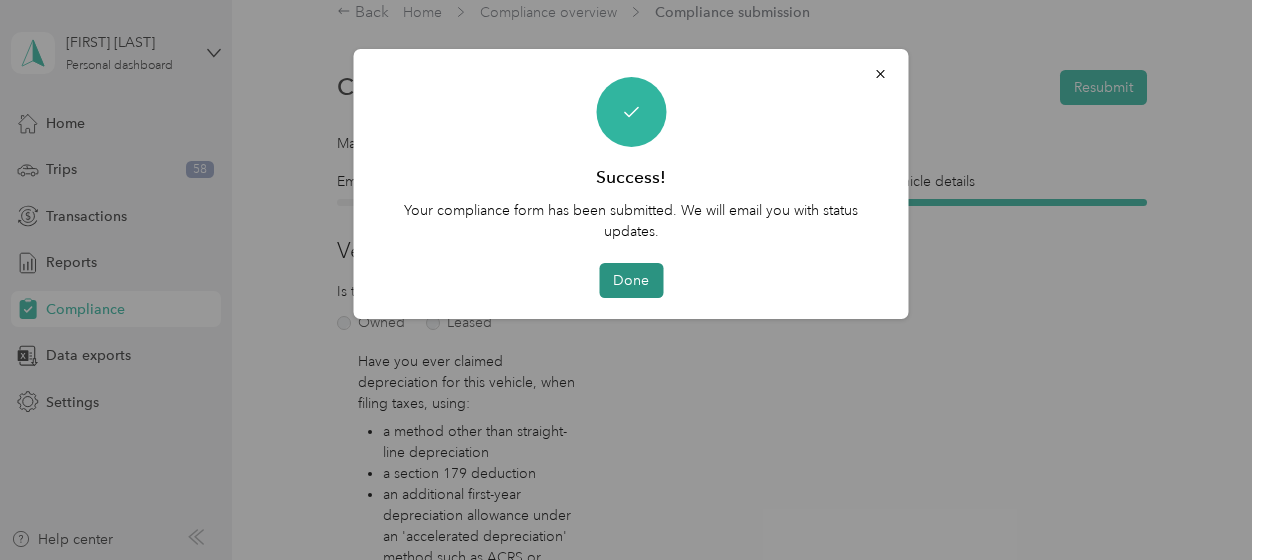 click on "Done" at bounding box center (631, 280) 